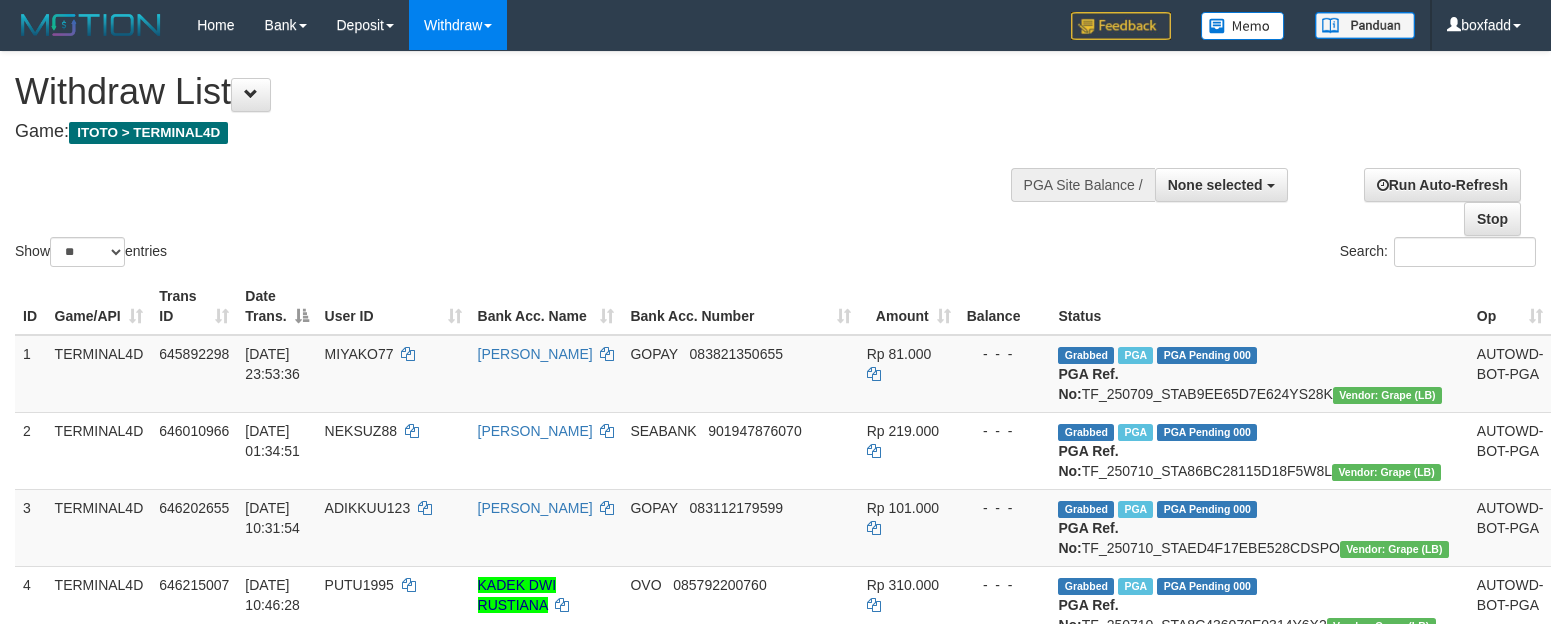 select 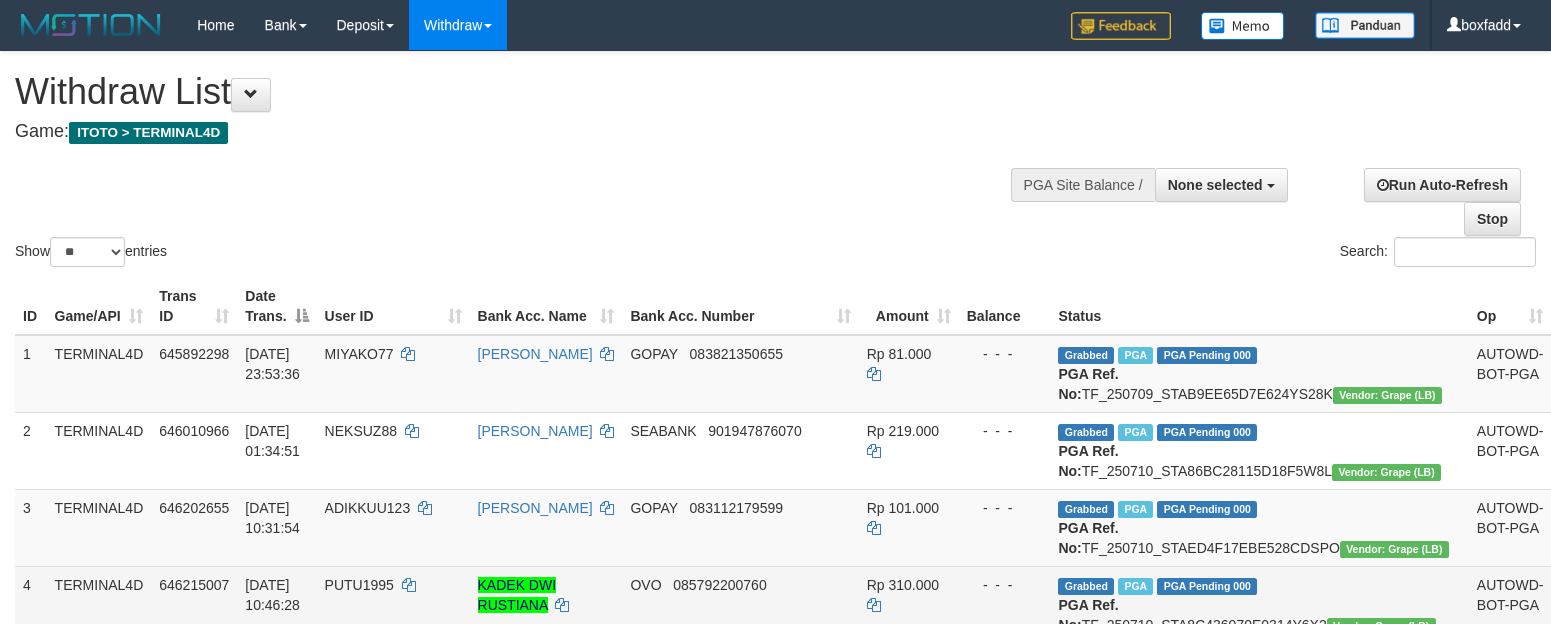scroll, scrollTop: 450, scrollLeft: 0, axis: vertical 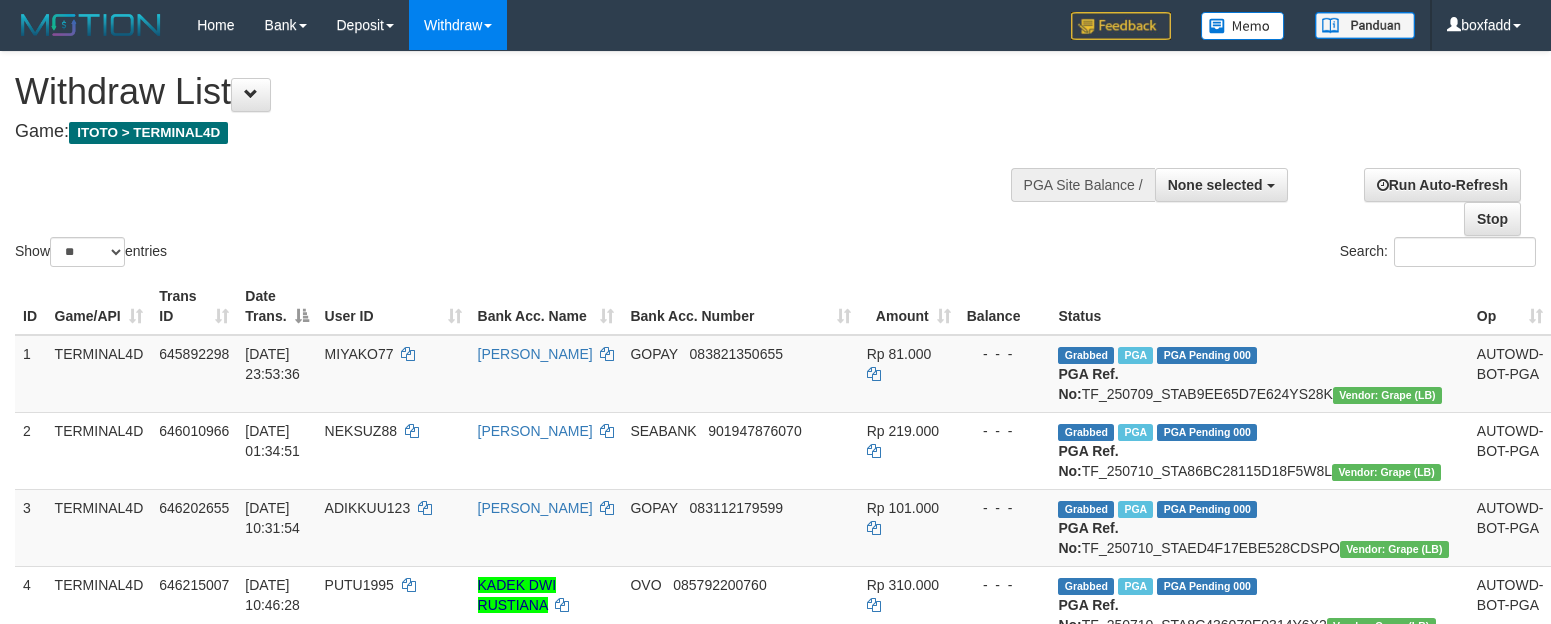 select 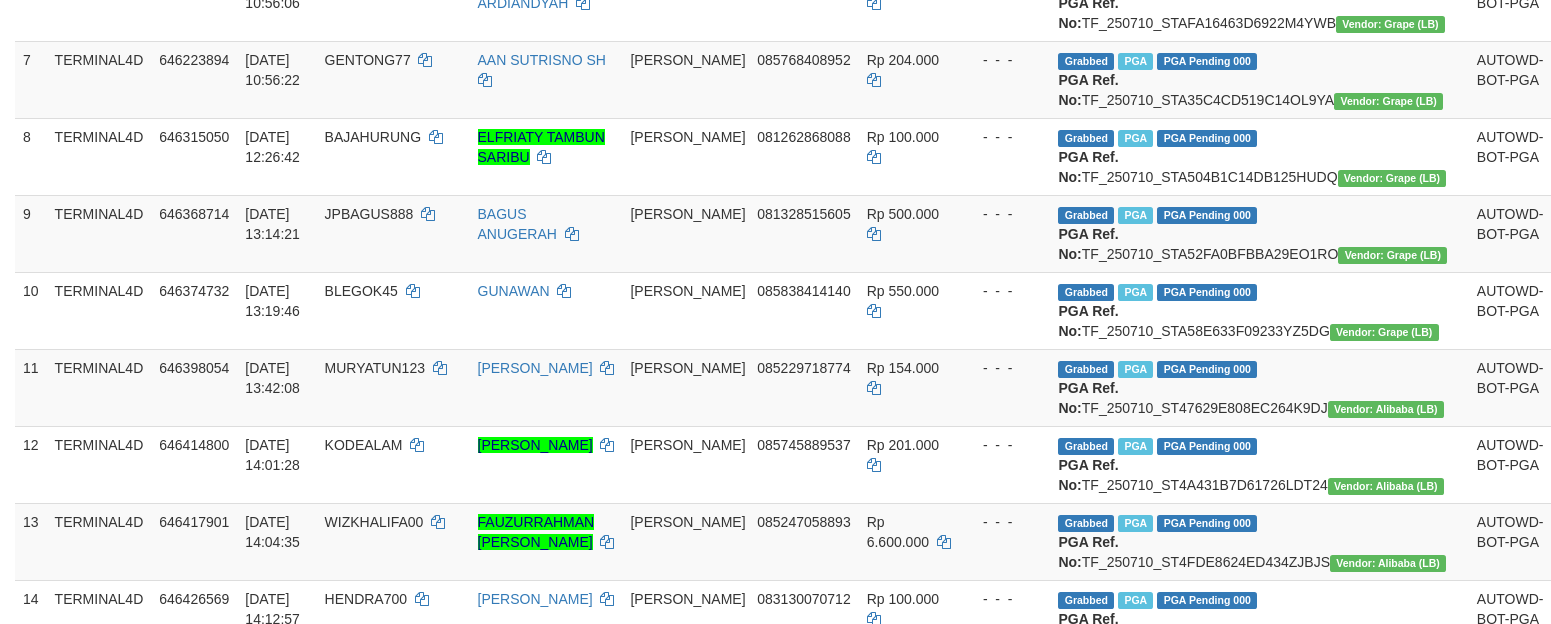 scroll, scrollTop: 0, scrollLeft: 0, axis: both 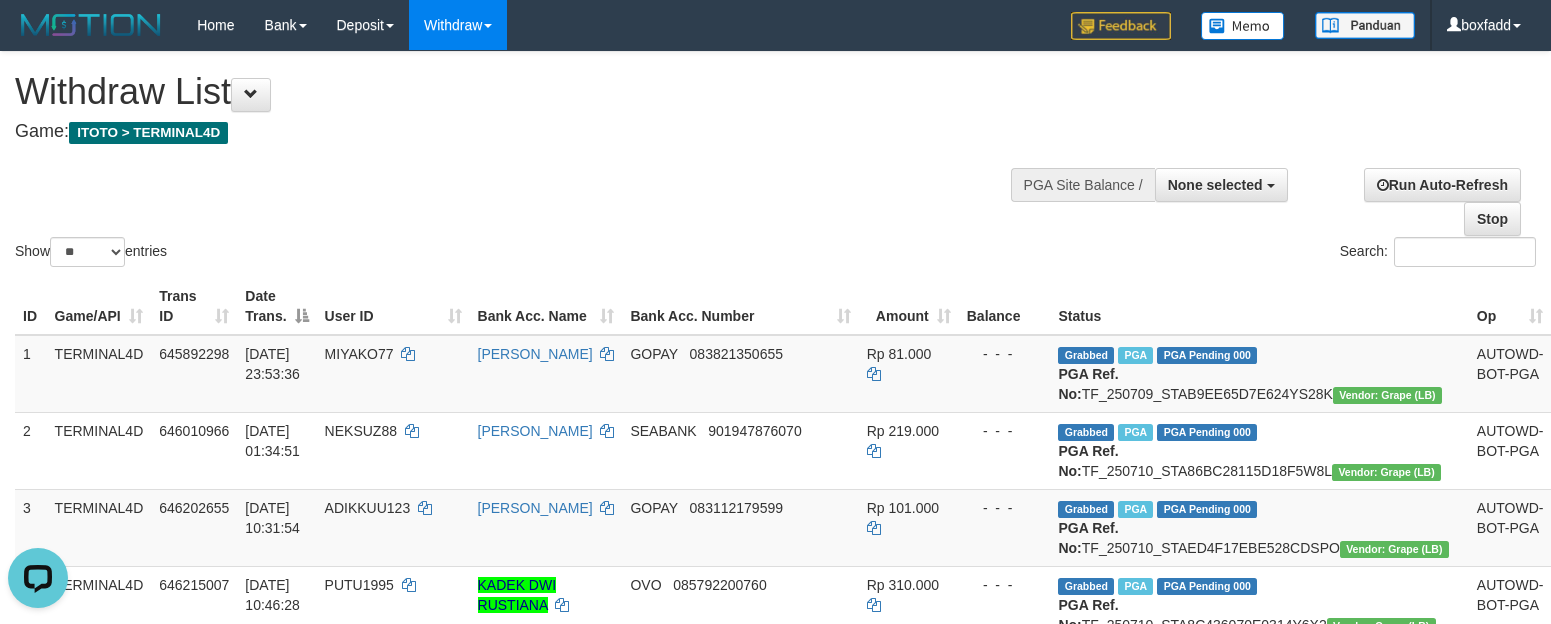 click on "Show  ** ** ** ***  entries Search:" at bounding box center [775, 161] 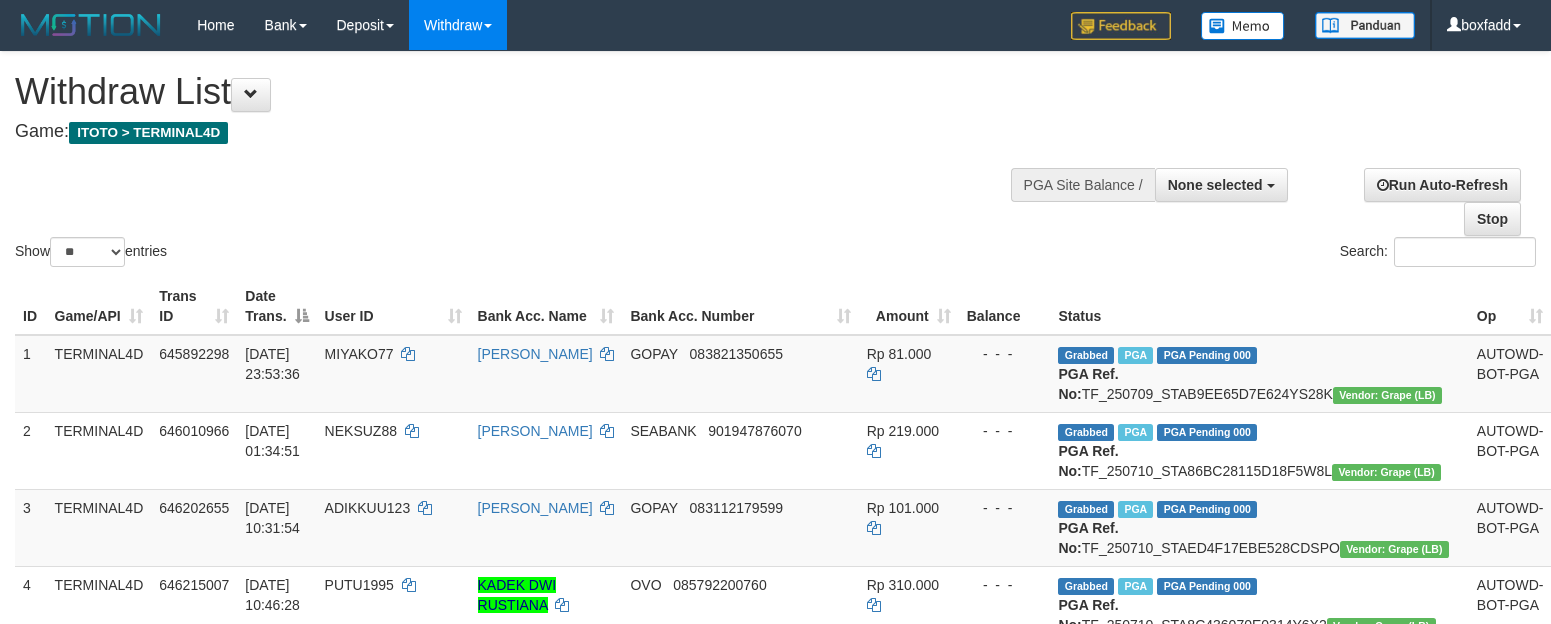 select 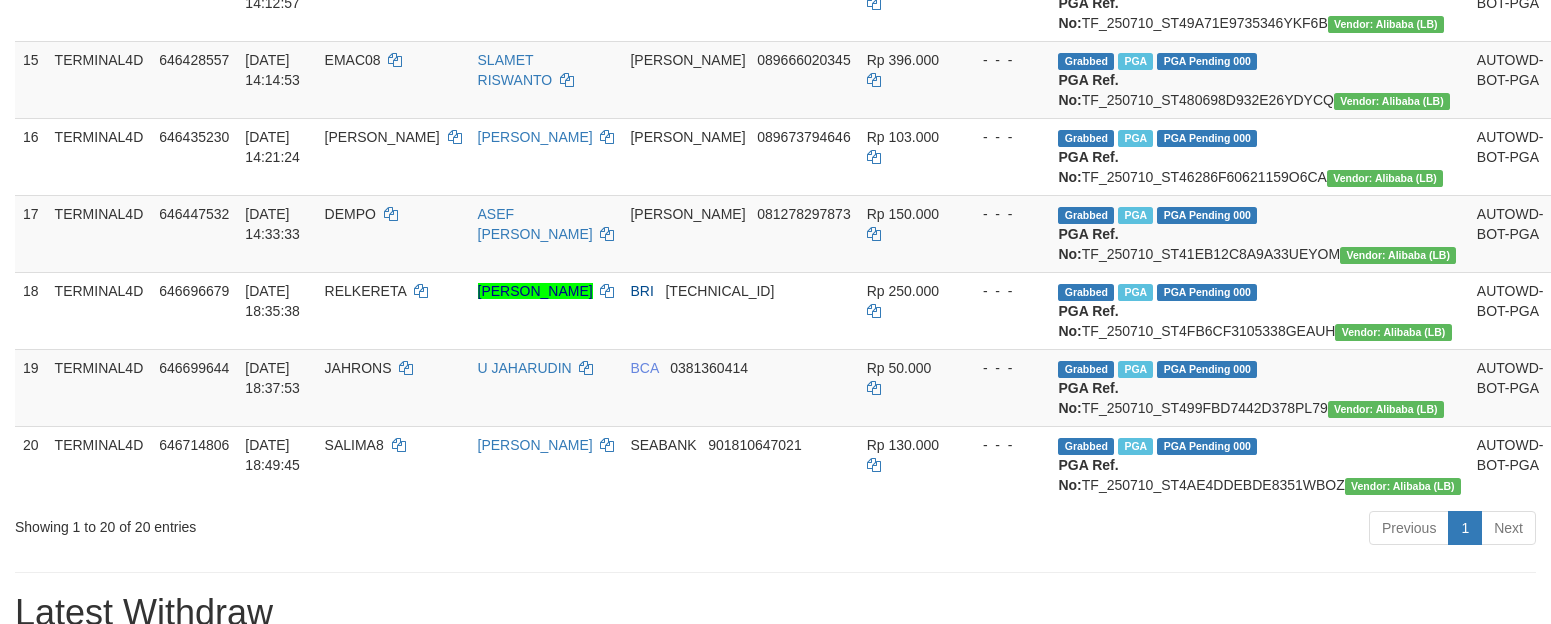 scroll, scrollTop: 1050, scrollLeft: 0, axis: vertical 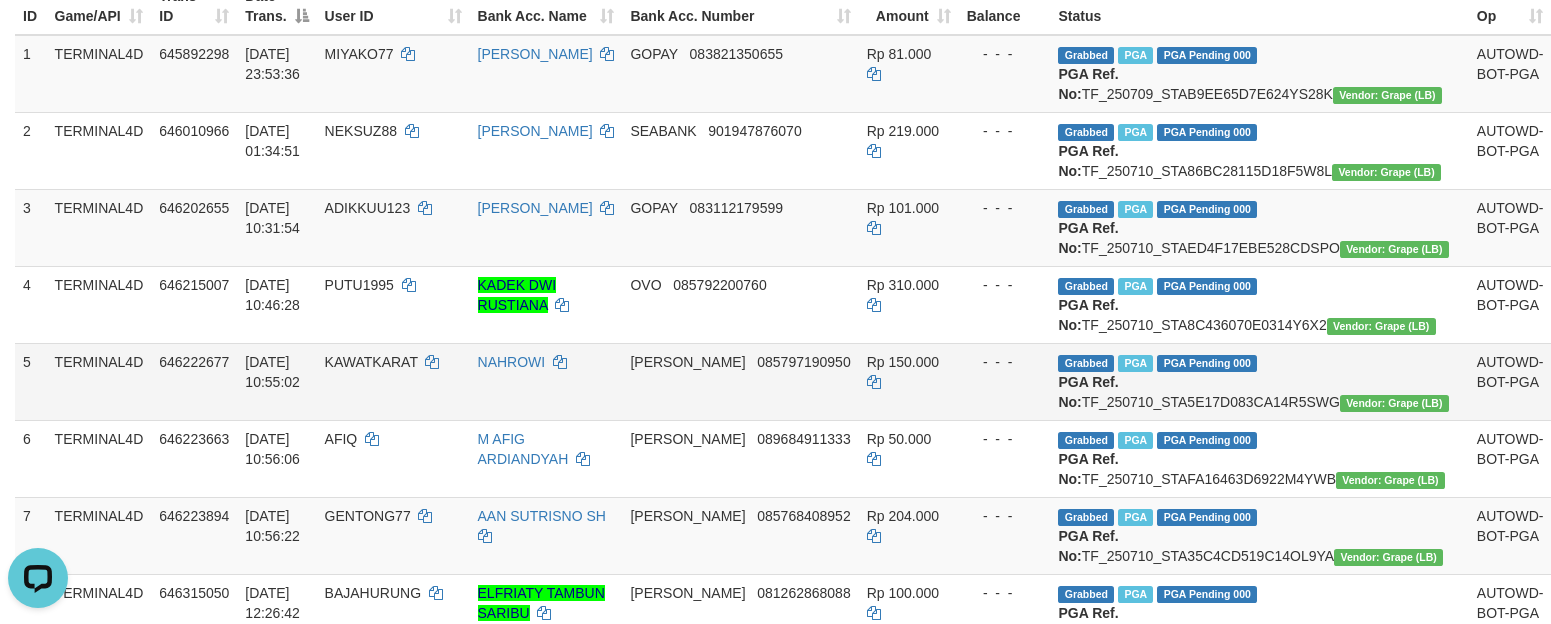 click on "NAHROWI" at bounding box center (546, 381) 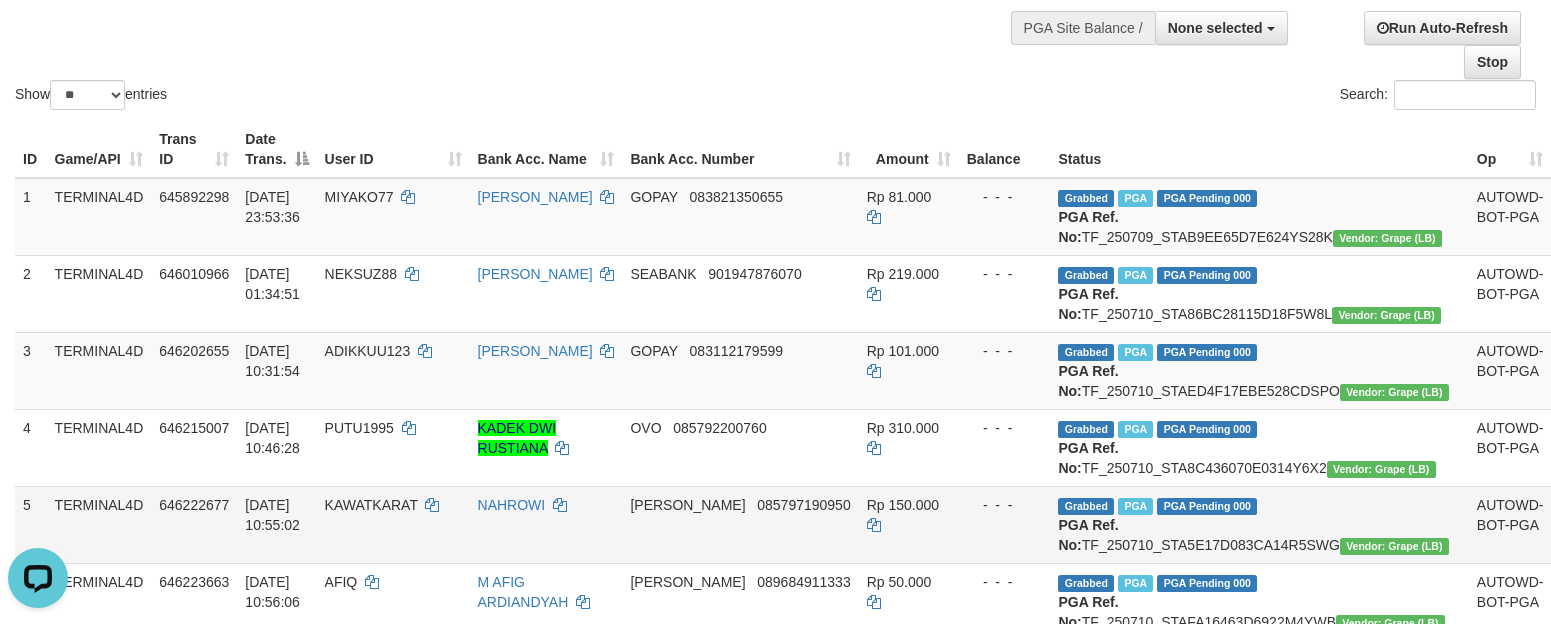 scroll, scrollTop: 0, scrollLeft: 0, axis: both 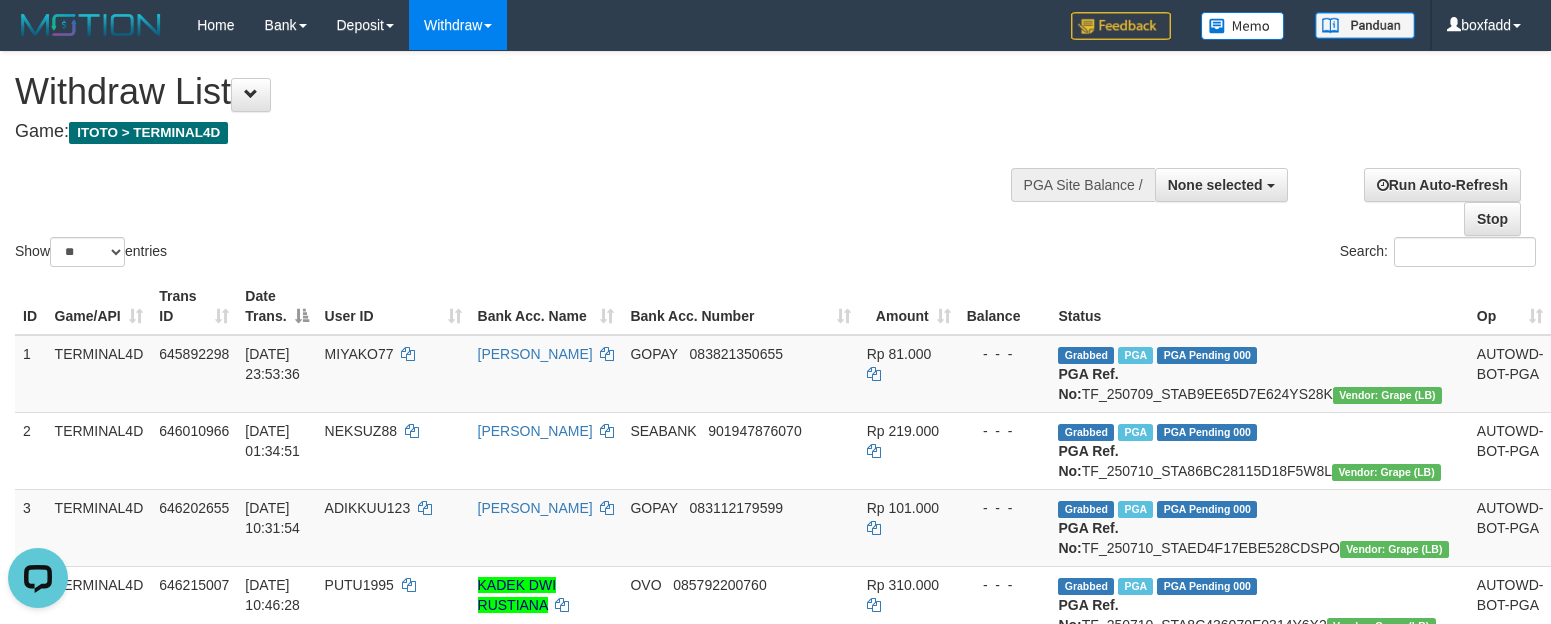 click at bounding box center (775, 152) 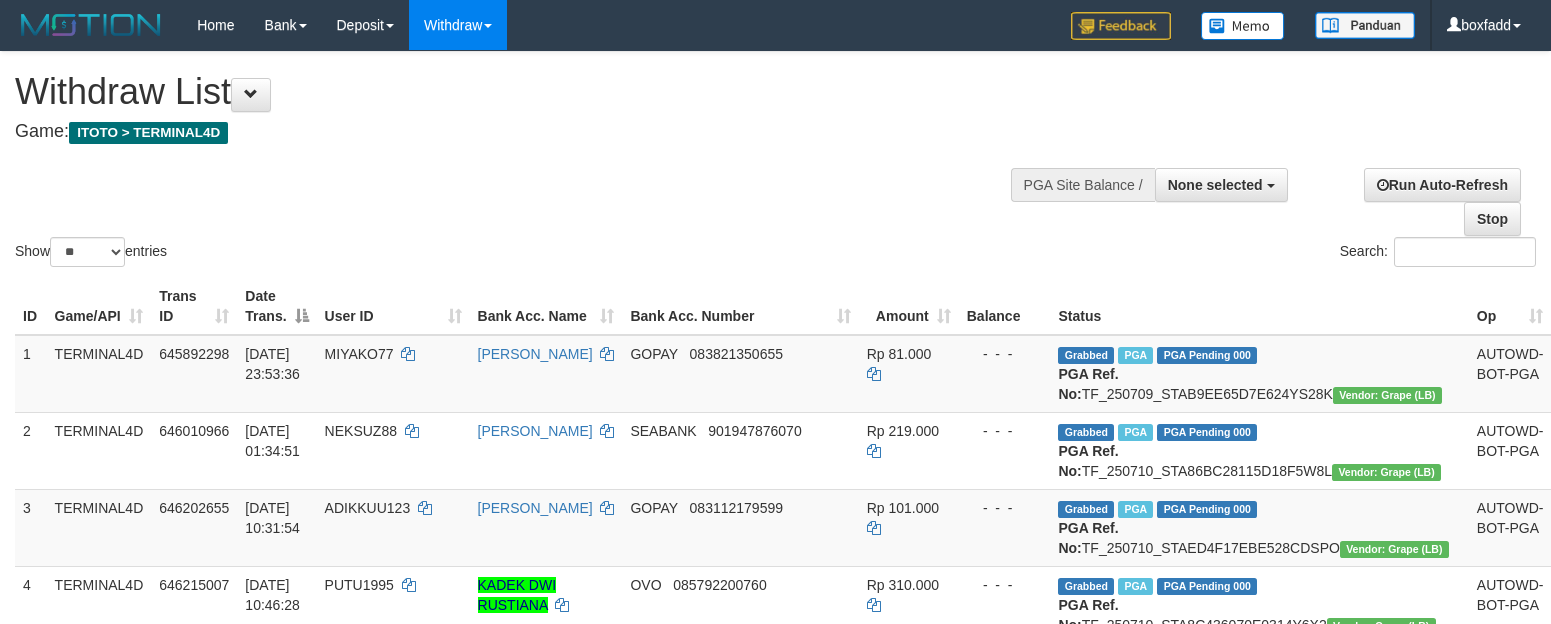 select 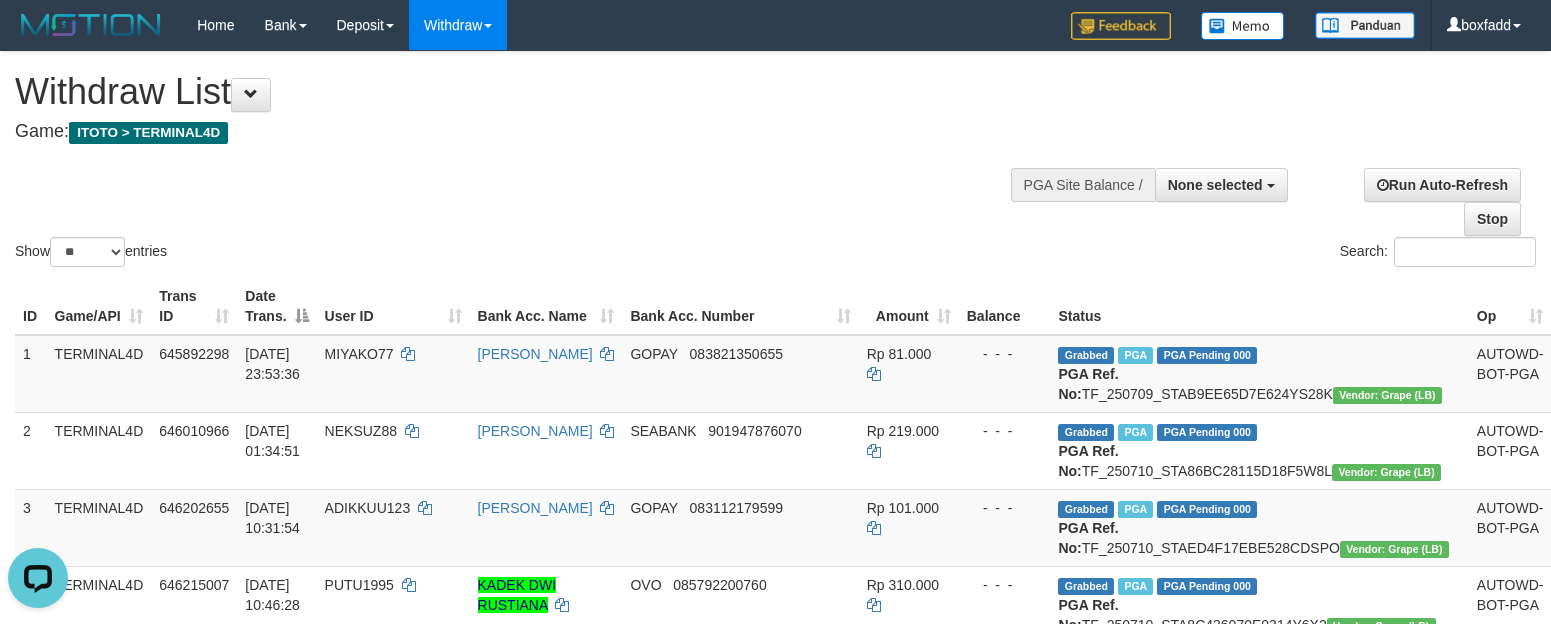 scroll, scrollTop: 0, scrollLeft: 0, axis: both 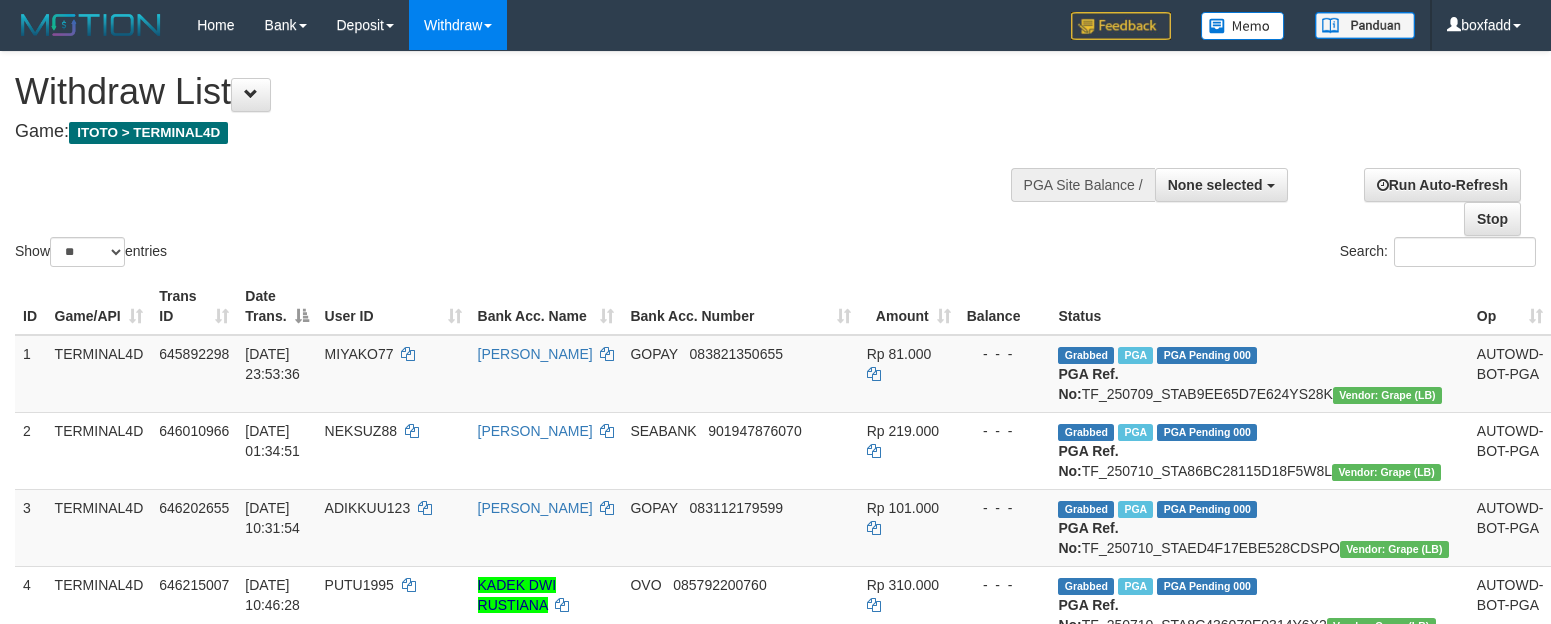 select 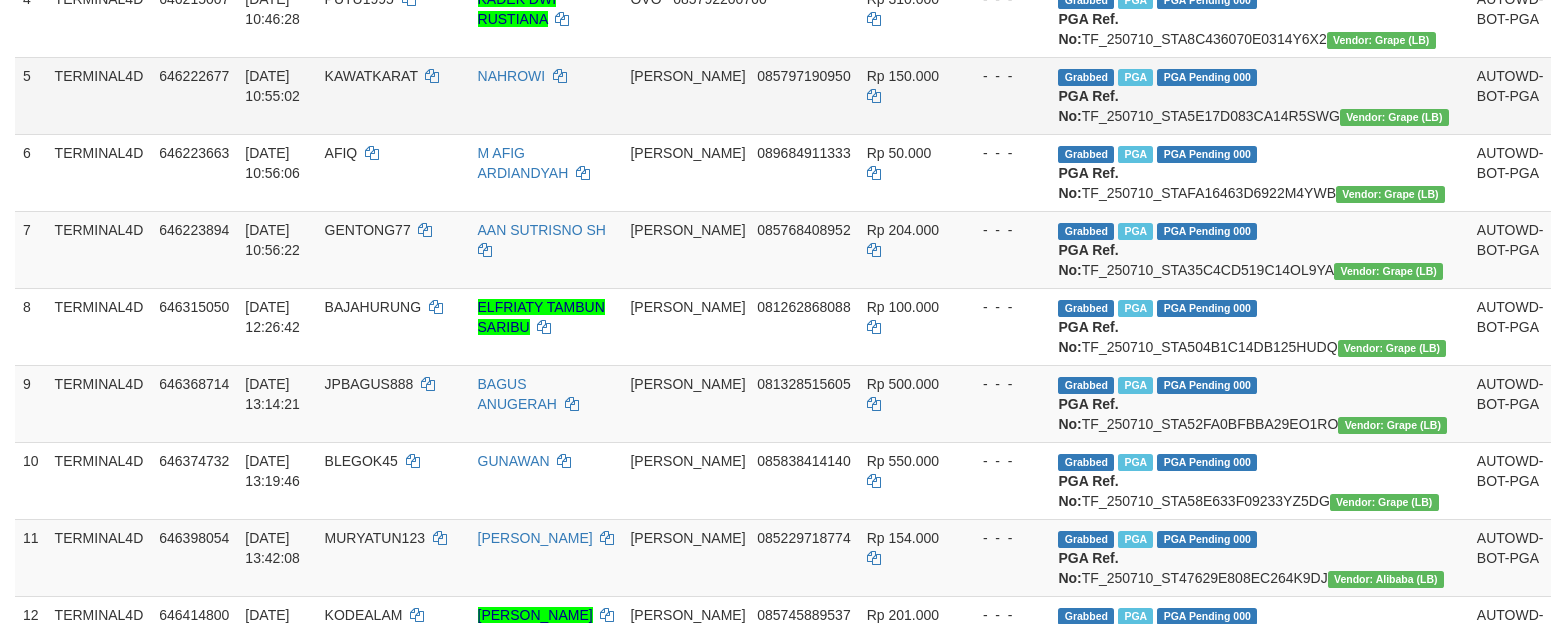 scroll, scrollTop: 1050, scrollLeft: 0, axis: vertical 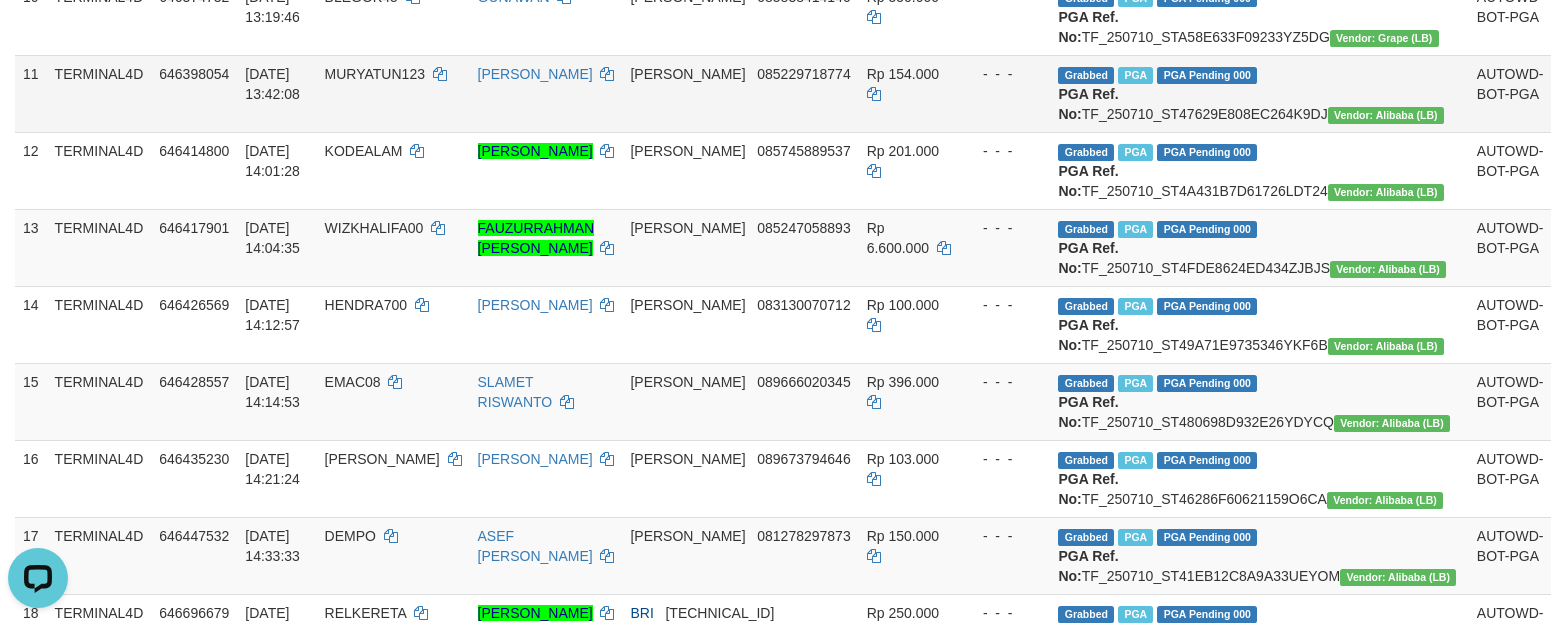 click on "-  -  -" at bounding box center [1005, 74] 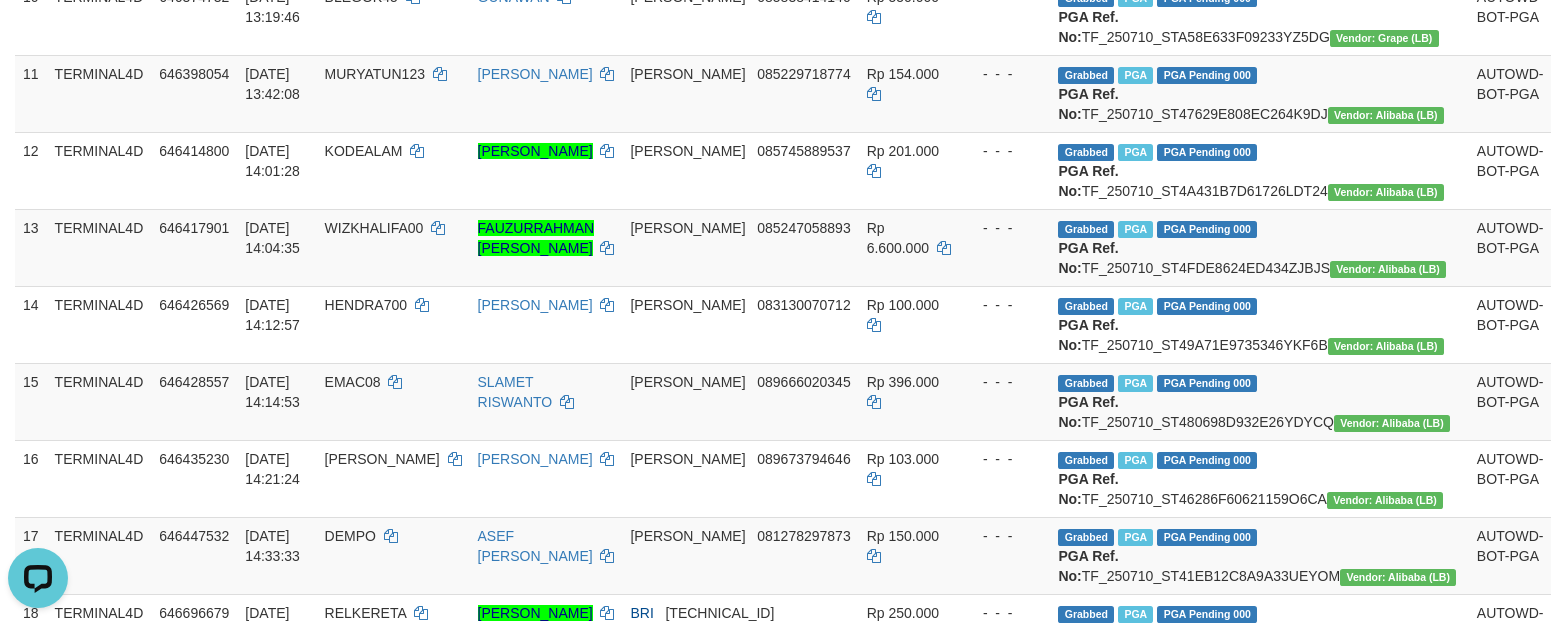 click on "Rp 100.000" at bounding box center (909, -138) 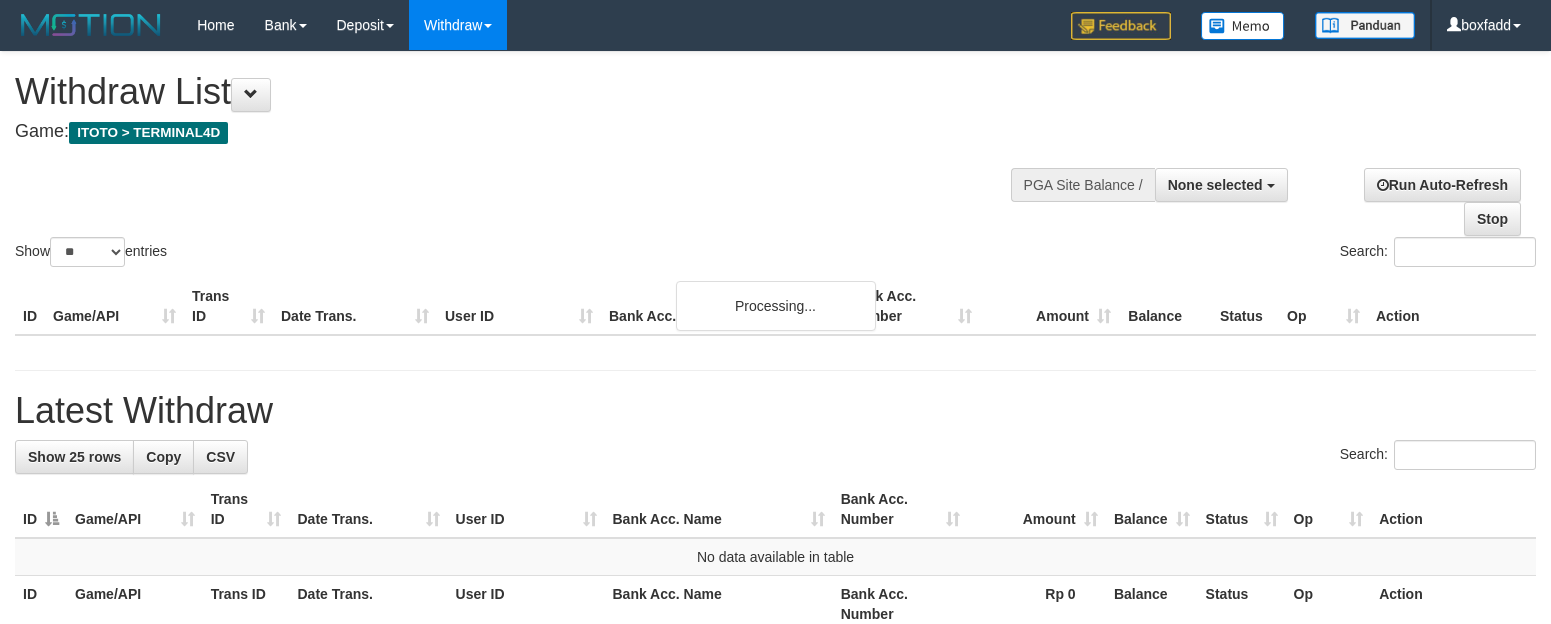 select 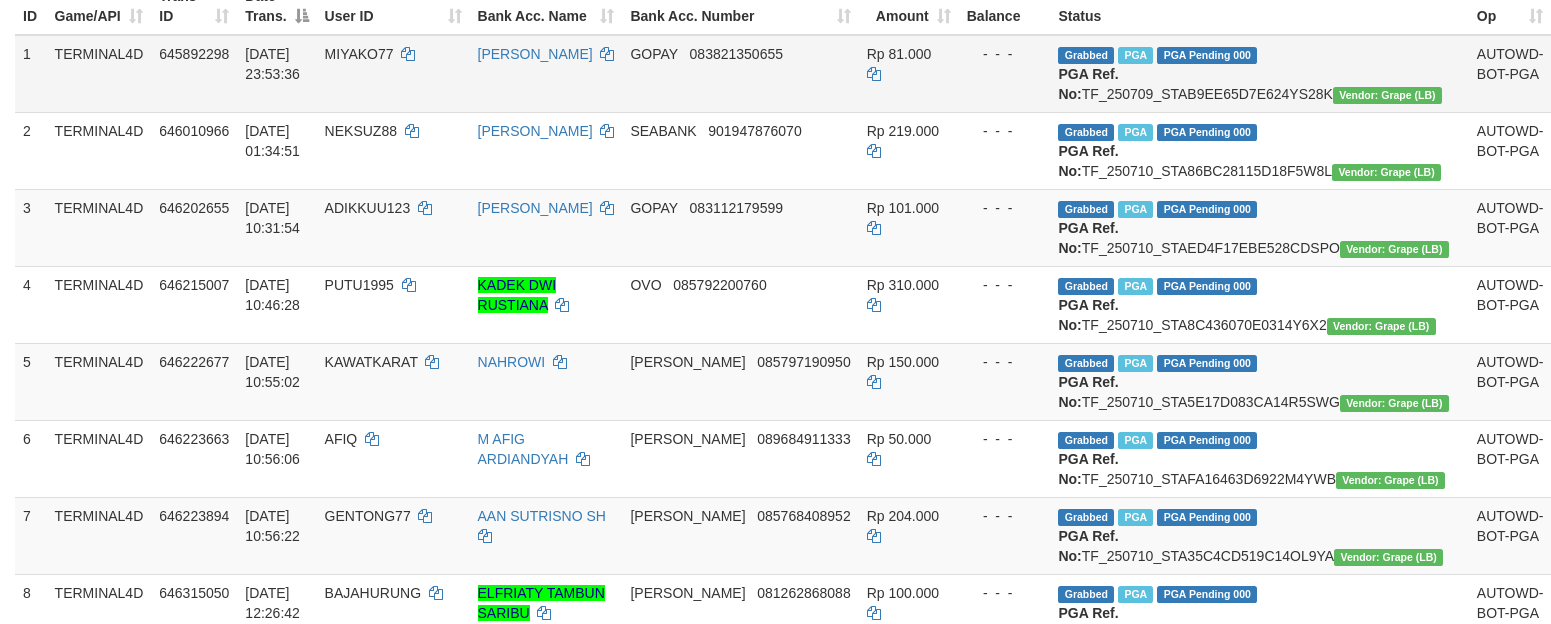 scroll, scrollTop: 103, scrollLeft: 0, axis: vertical 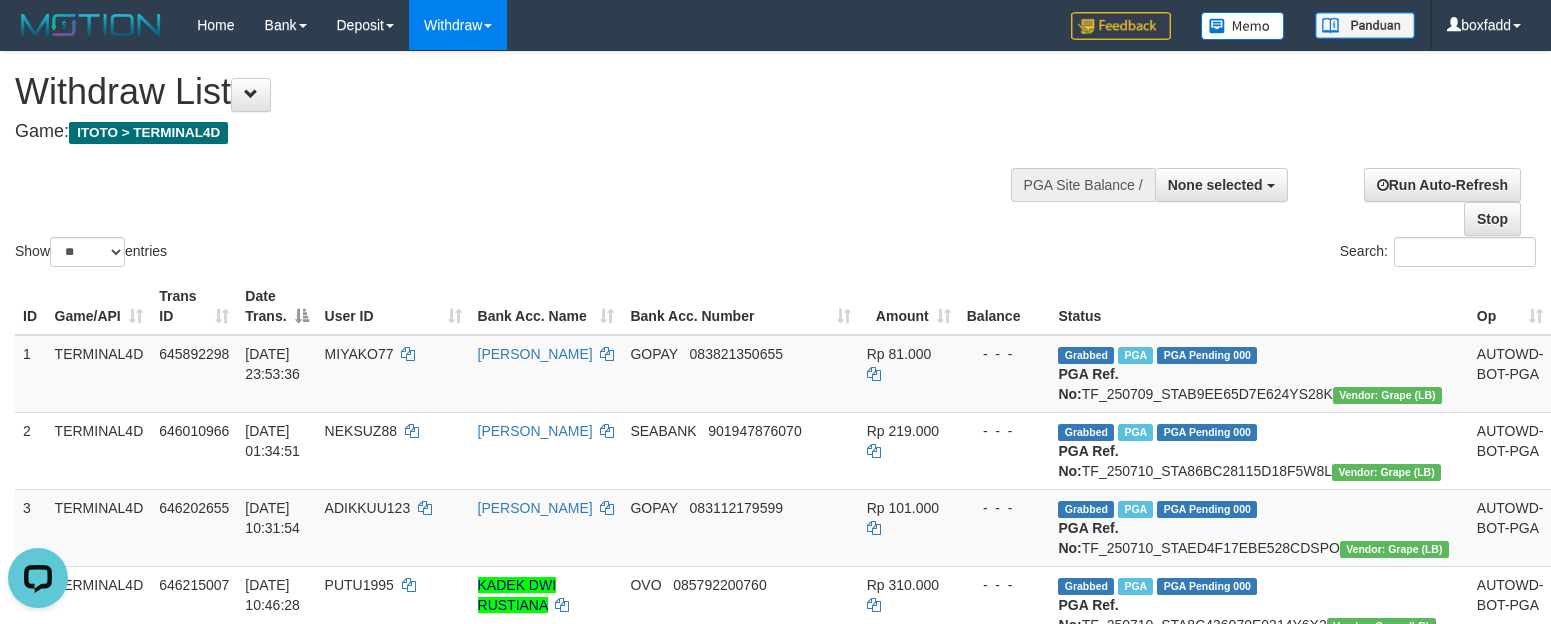 click on "Show  ** ** ** ***  entries Search:" at bounding box center (775, 161) 